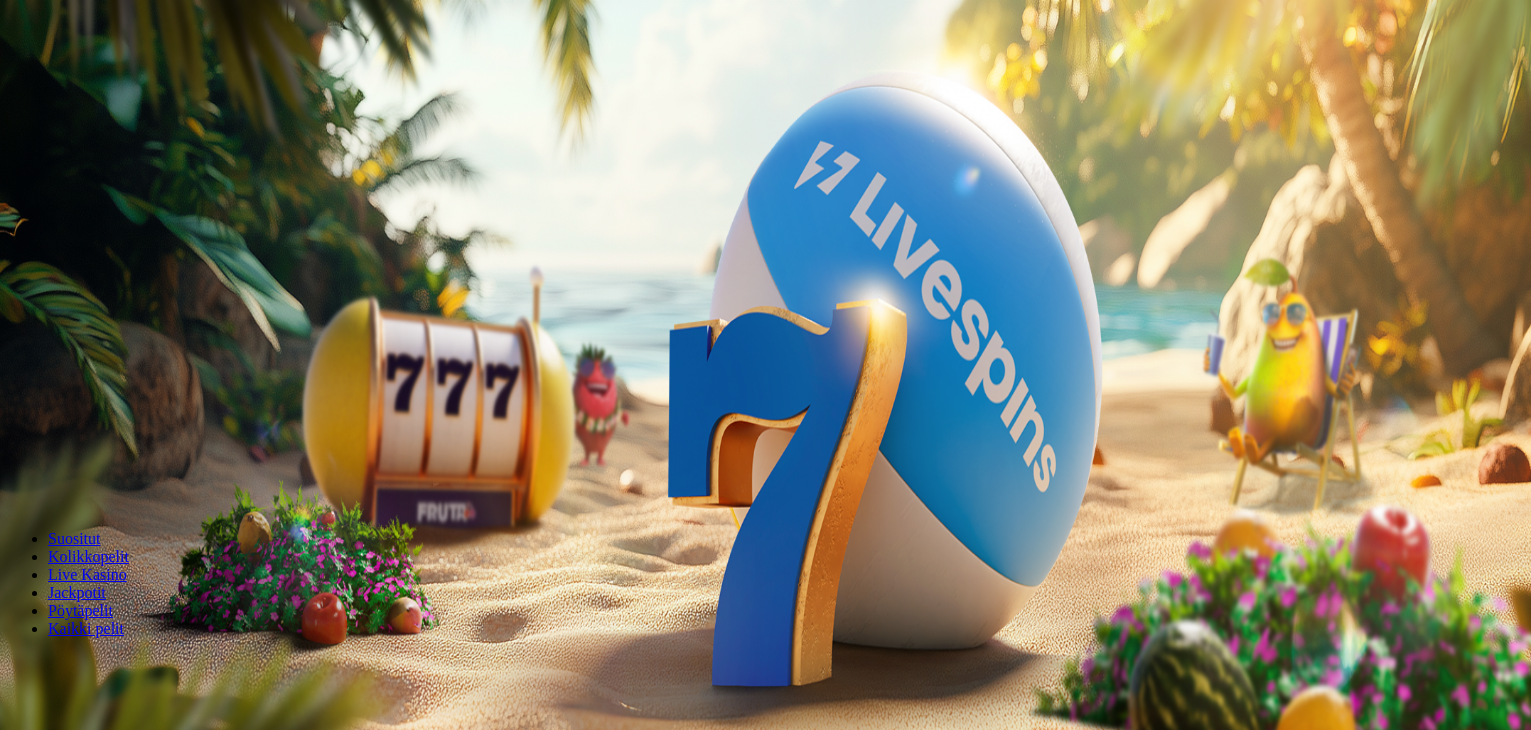 scroll, scrollTop: 0, scrollLeft: 0, axis: both 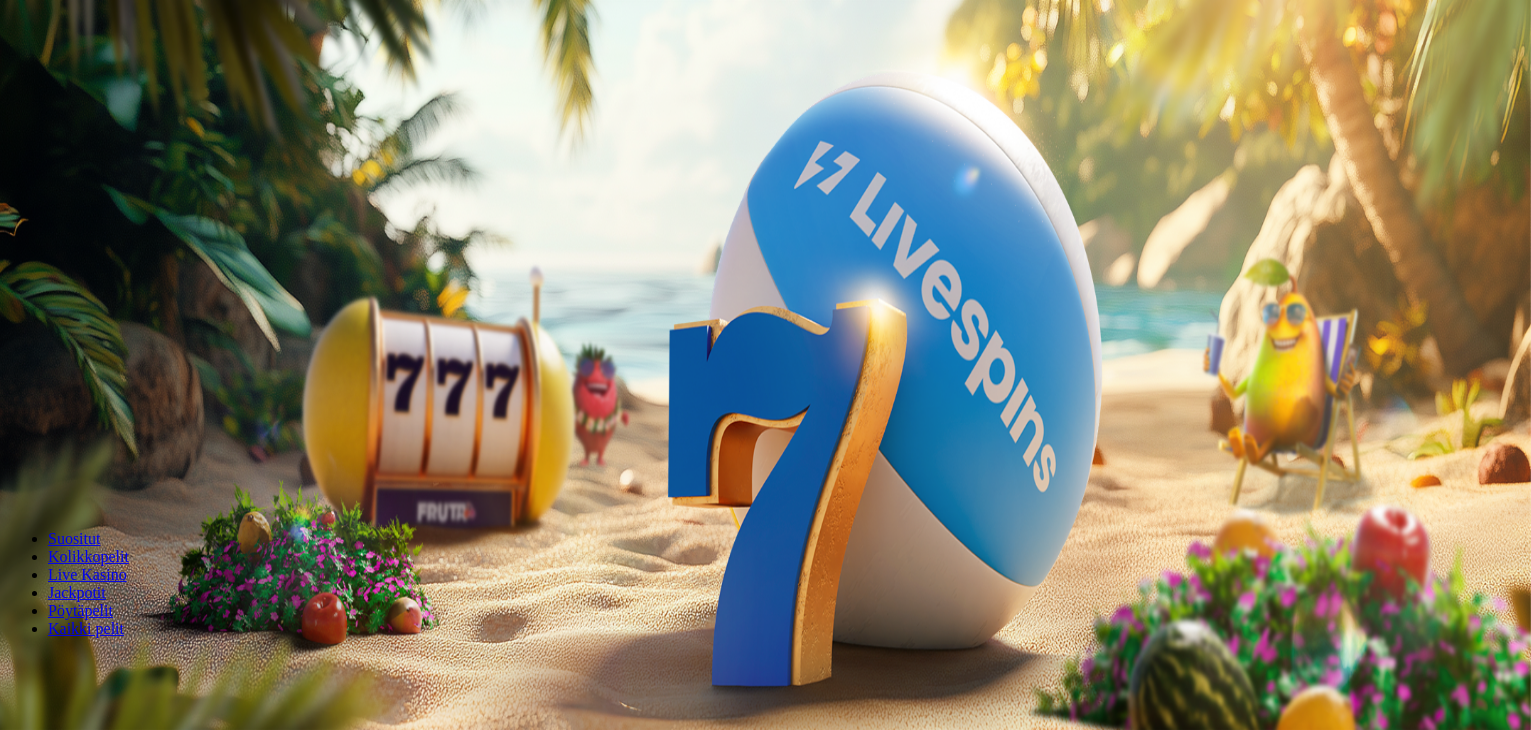 click on "***" at bounding box center (79, 429) 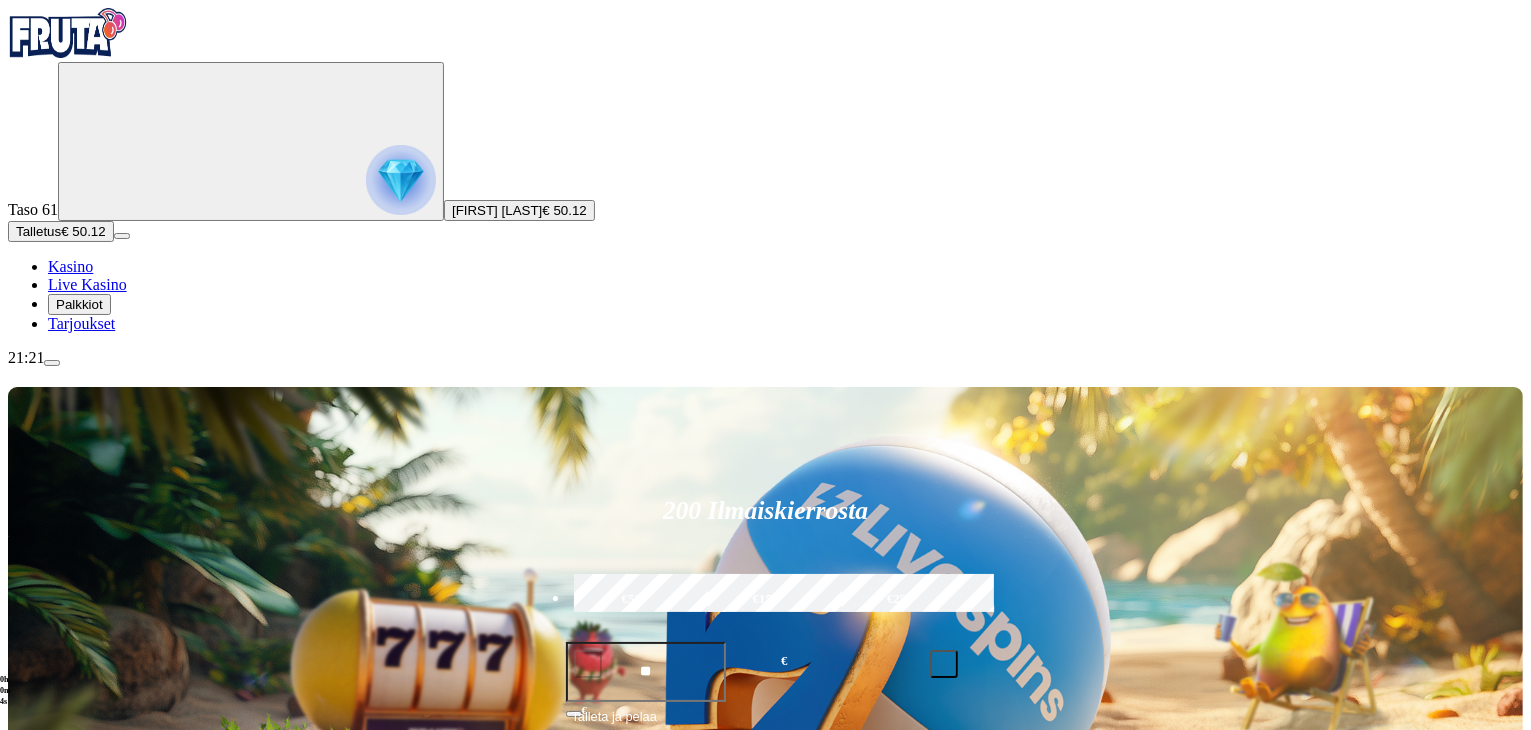 click on "Palkkiot" at bounding box center [79, 304] 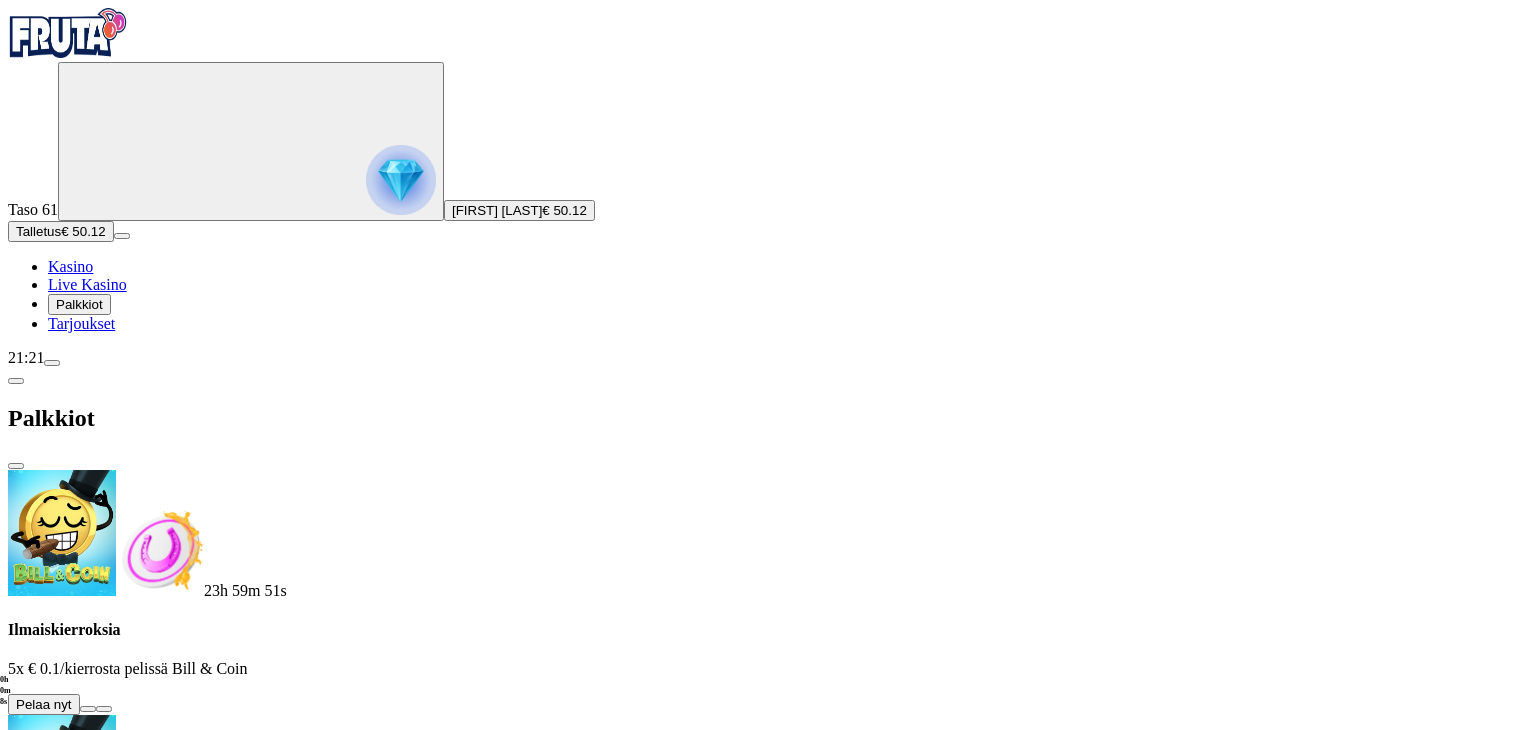 click at bounding box center (88, 709) 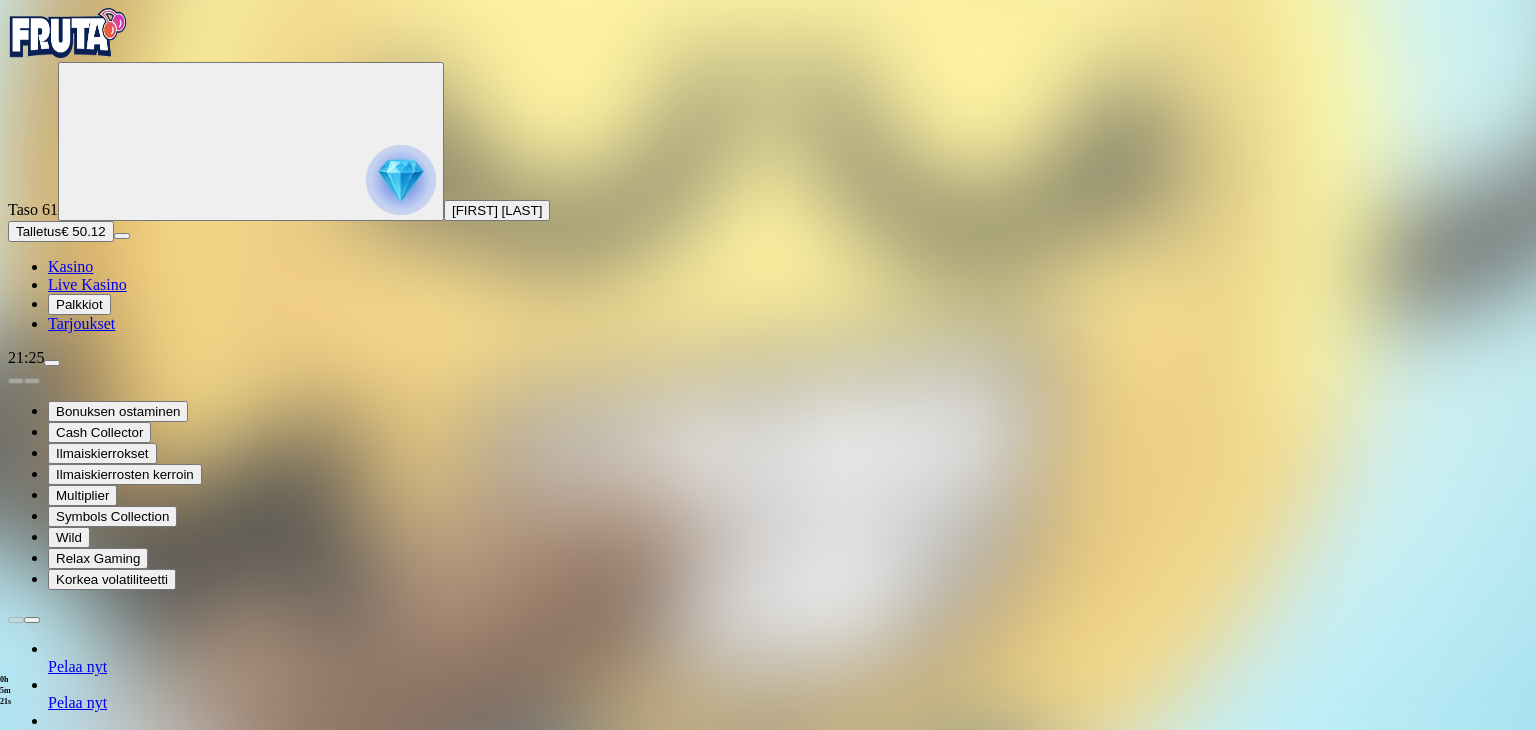click on "Kasino" at bounding box center [70, 266] 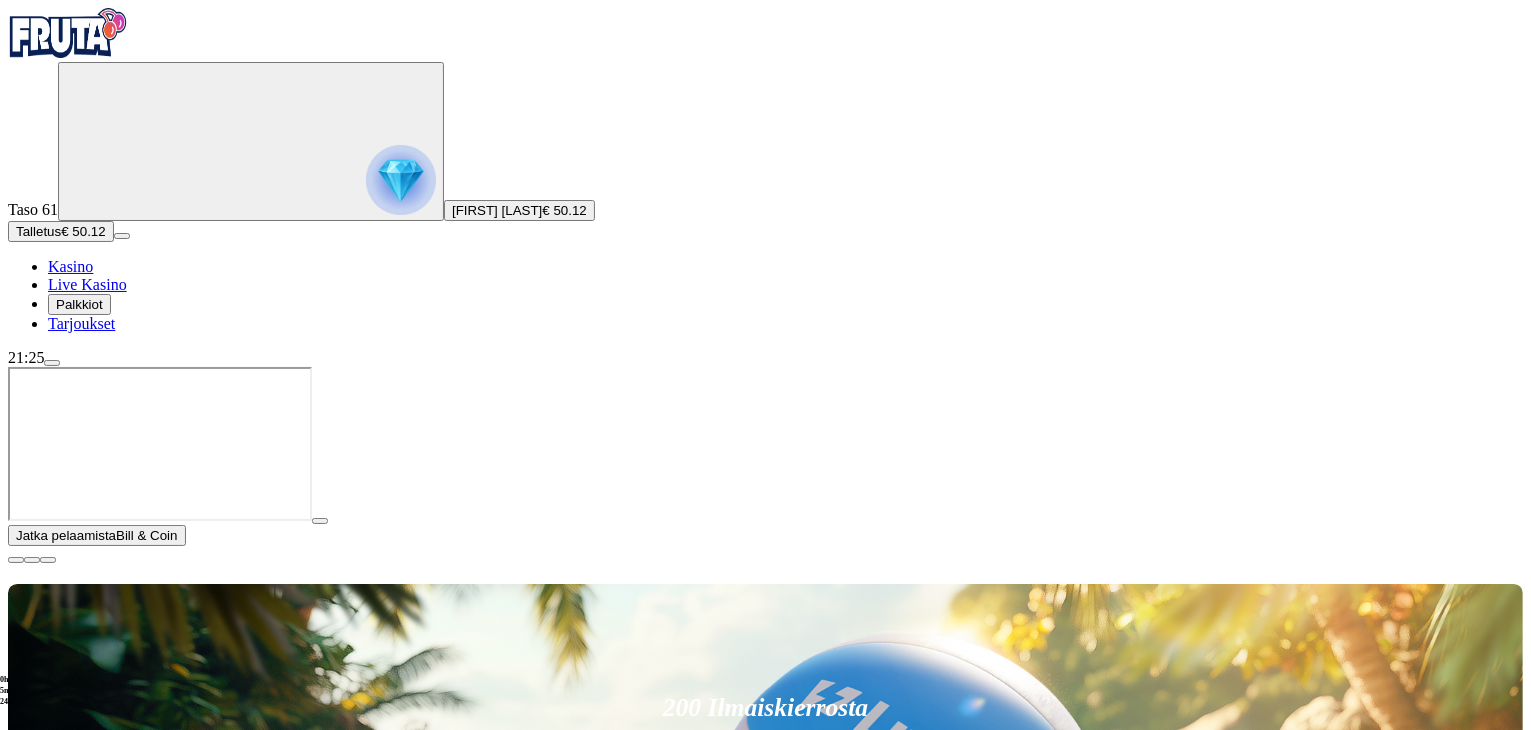 click at bounding box center [16, 560] 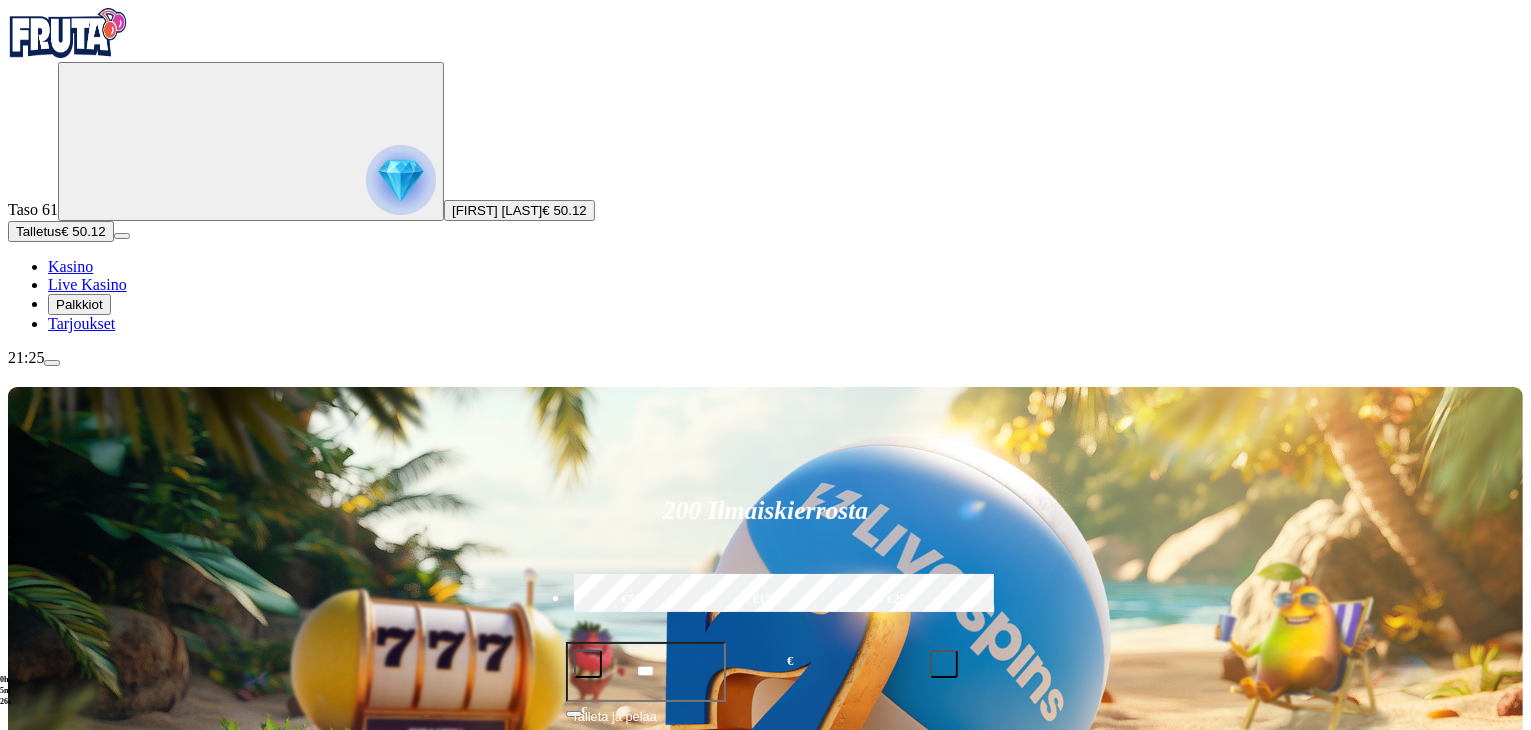 click on "Pelaa nyt" at bounding box center [77, 1677] 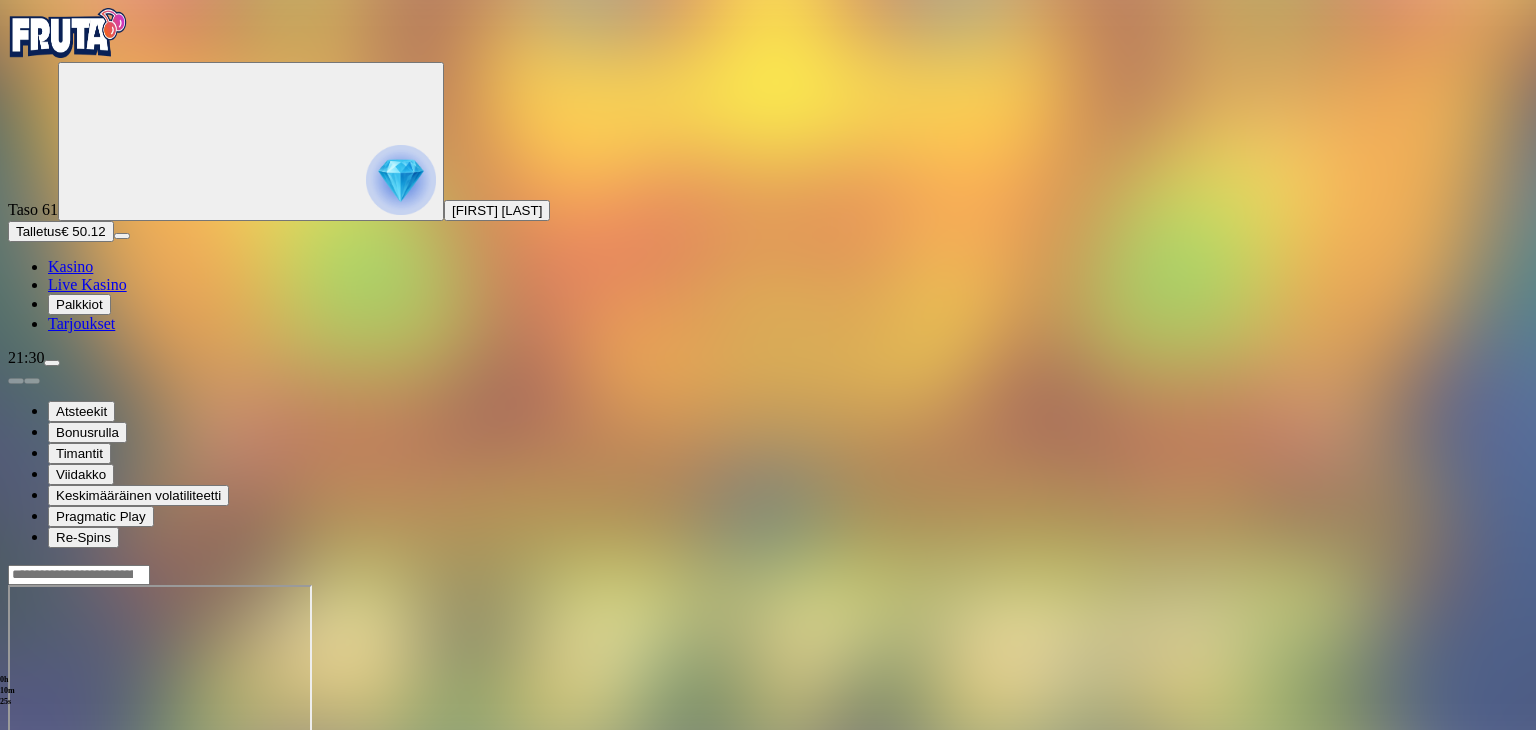 click on "Kasino" at bounding box center (70, 266) 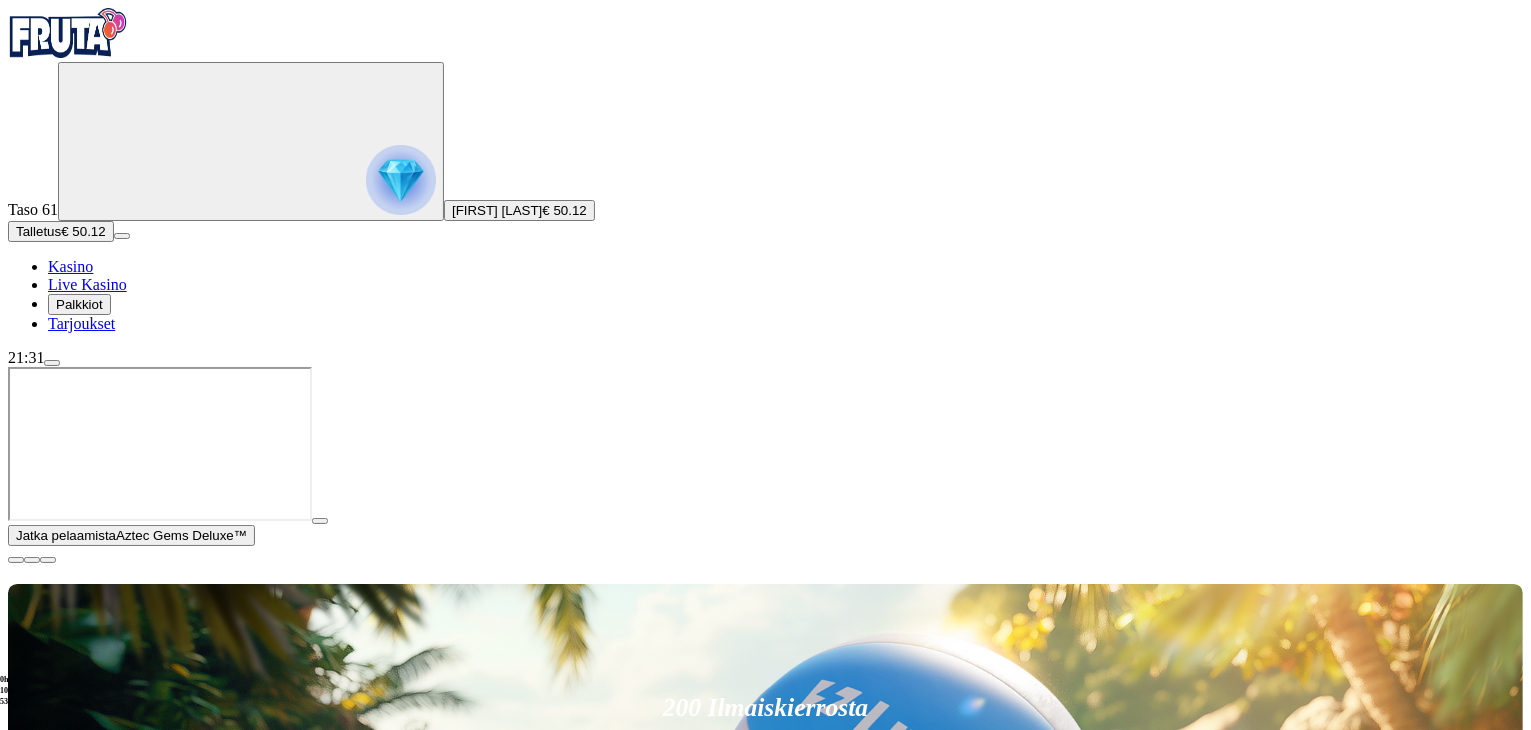 click on "€50" at bounding box center (632, 797) 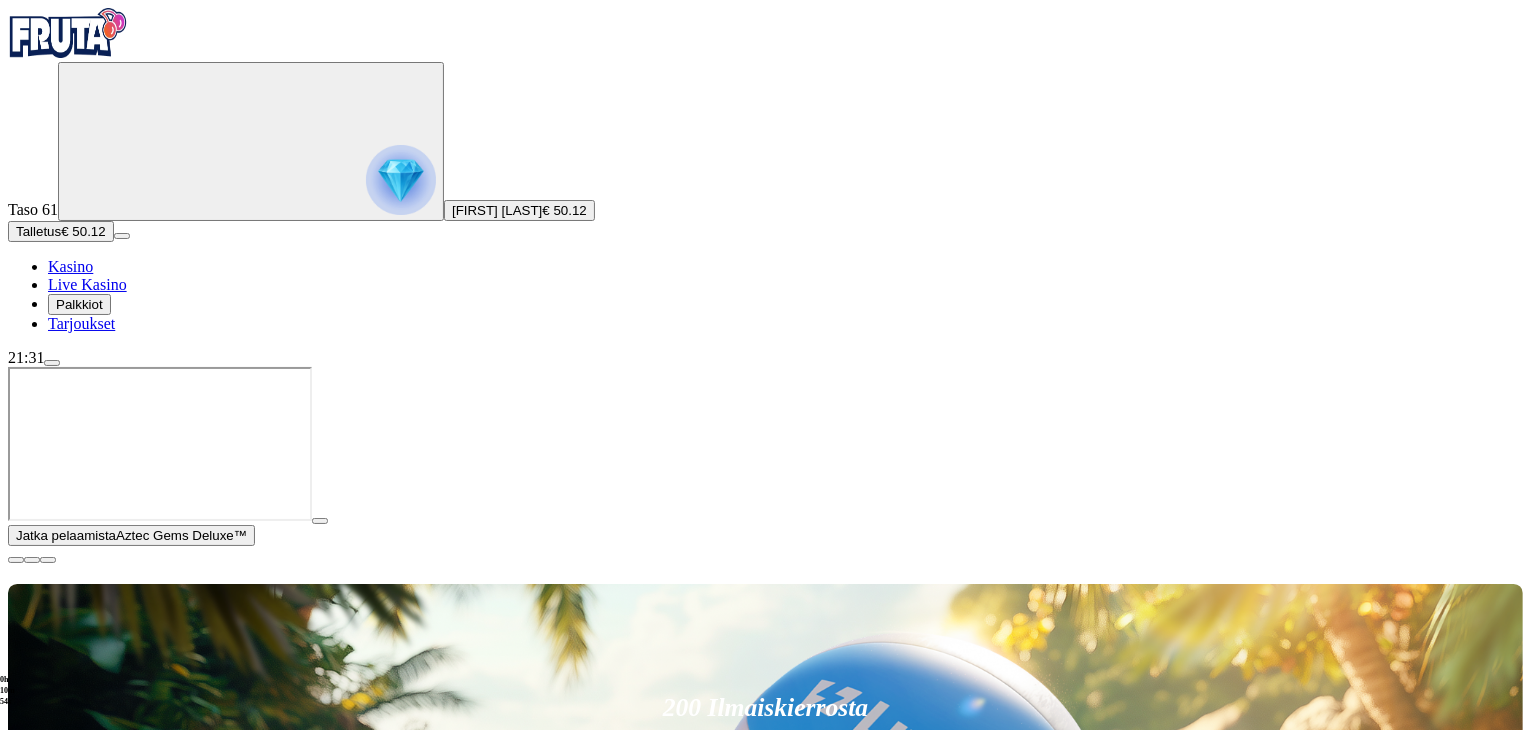 click on "Talleta ja pelaa" at bounding box center [766, 922] 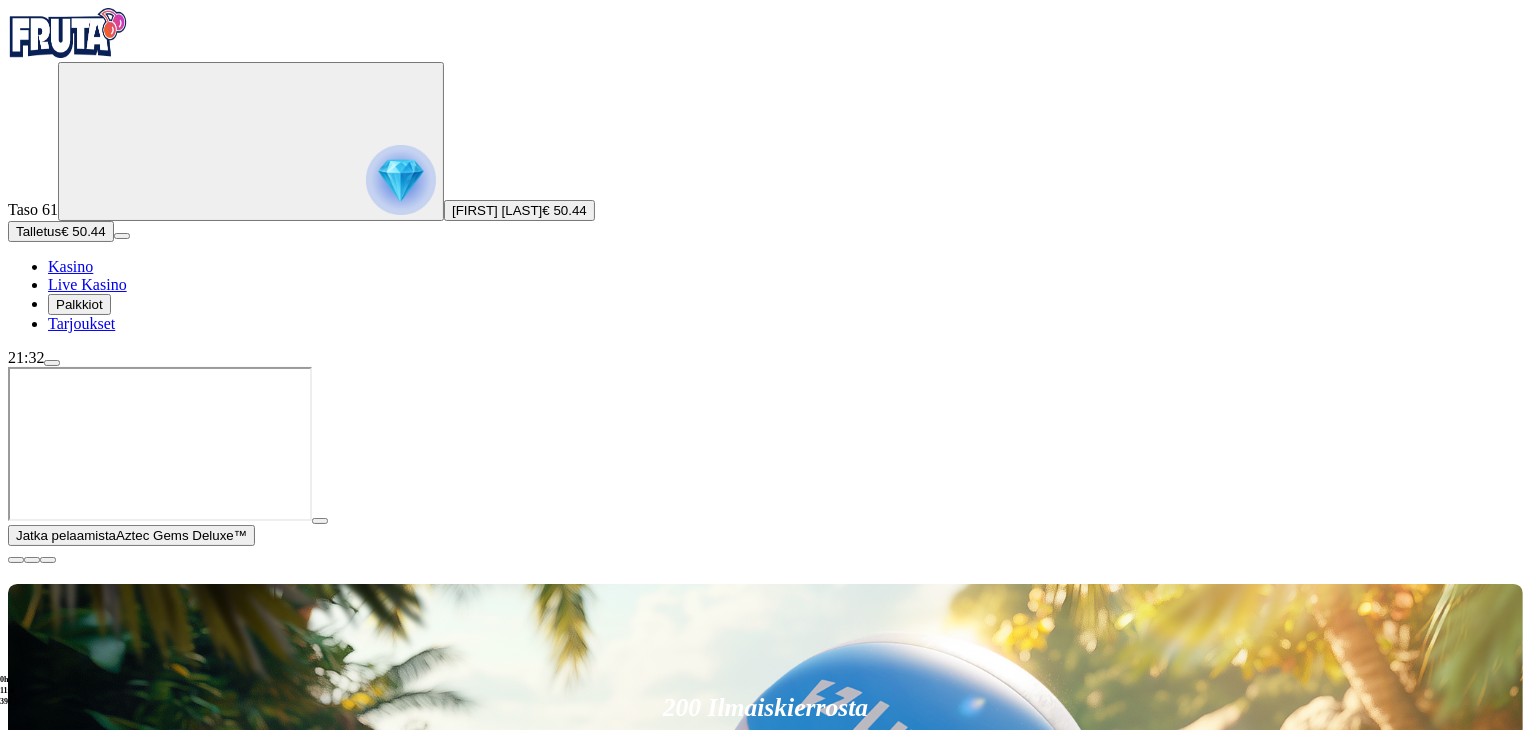 click at bounding box center (16, 560) 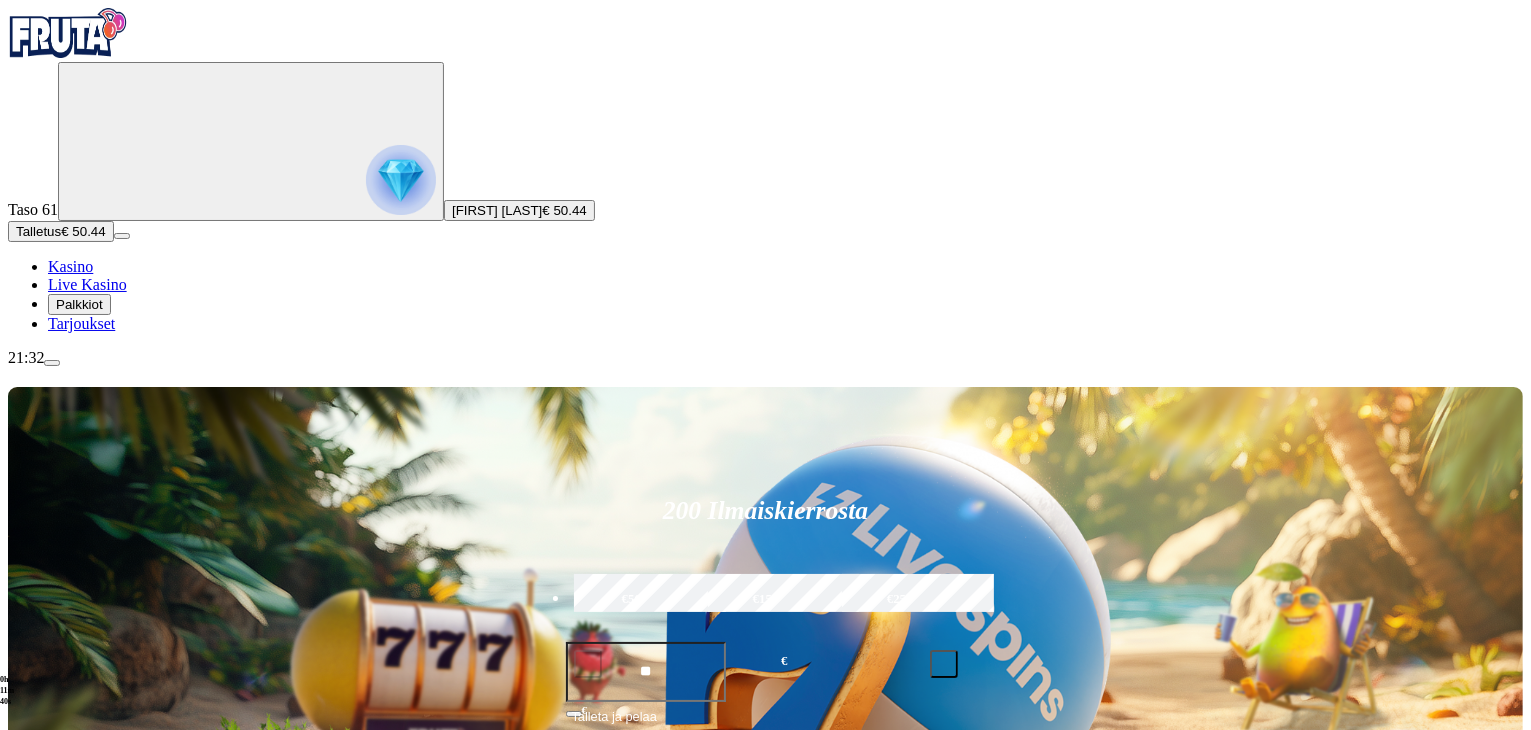 click at bounding box center [32, 1153] 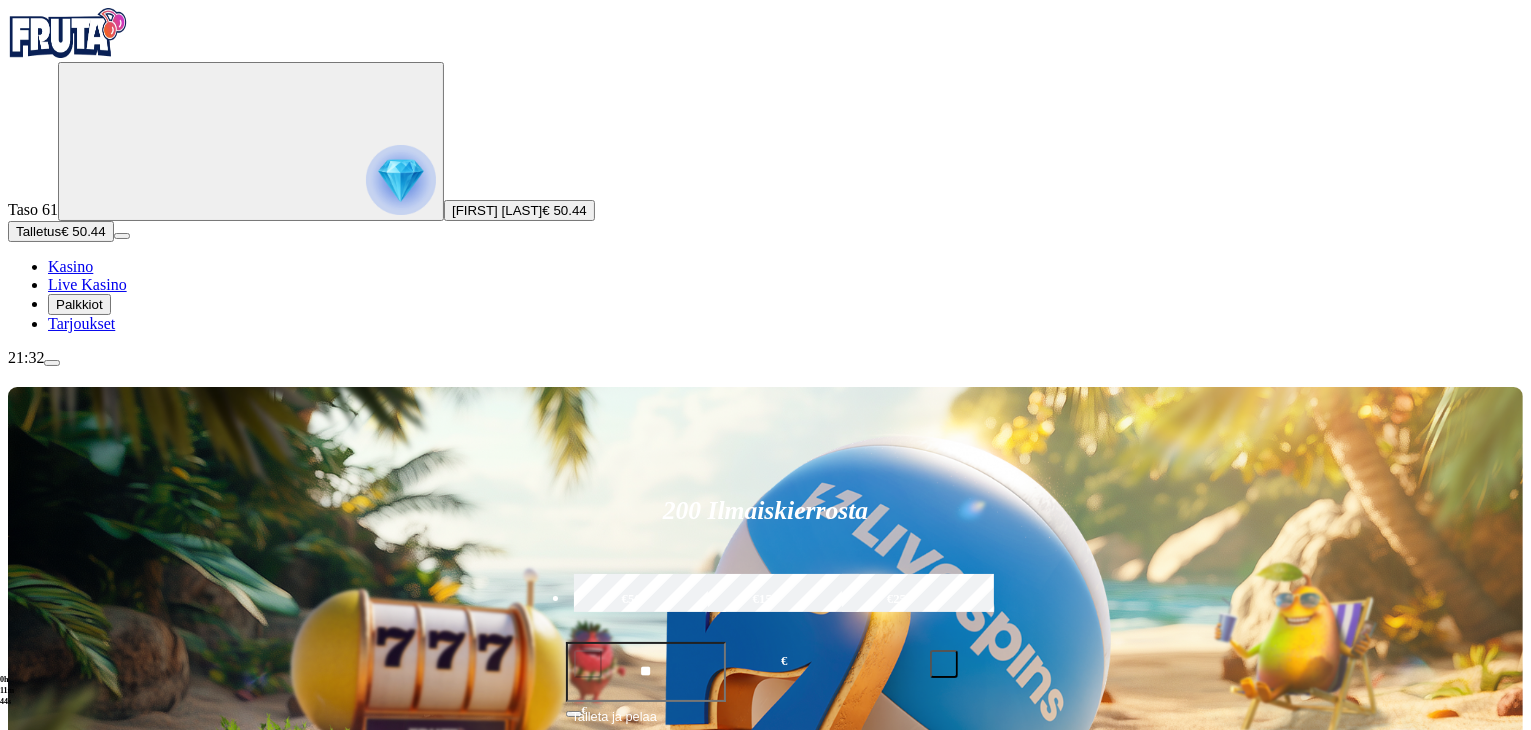 click on "Pelaa nyt" at bounding box center (-899, 2154) 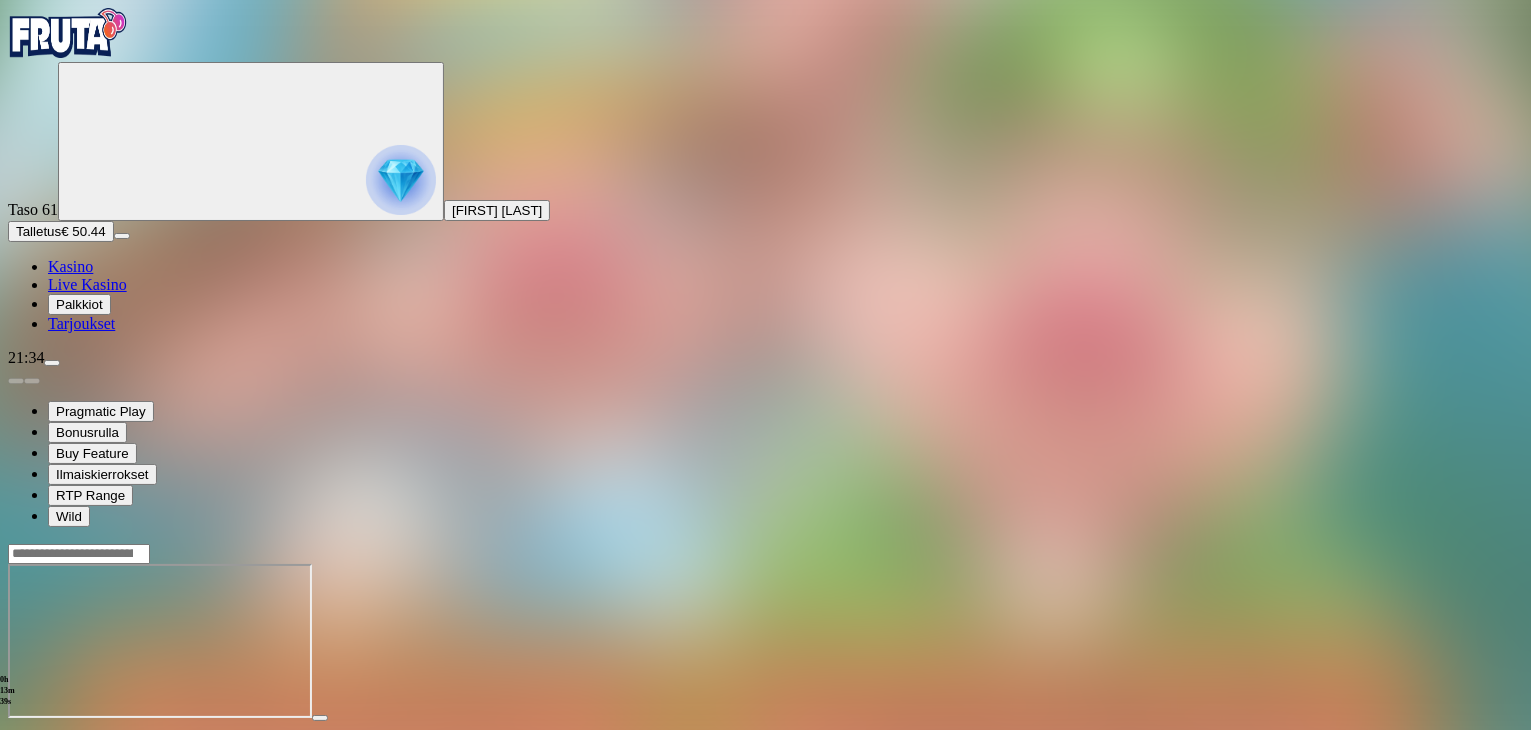click on "Kasino" at bounding box center (70, 266) 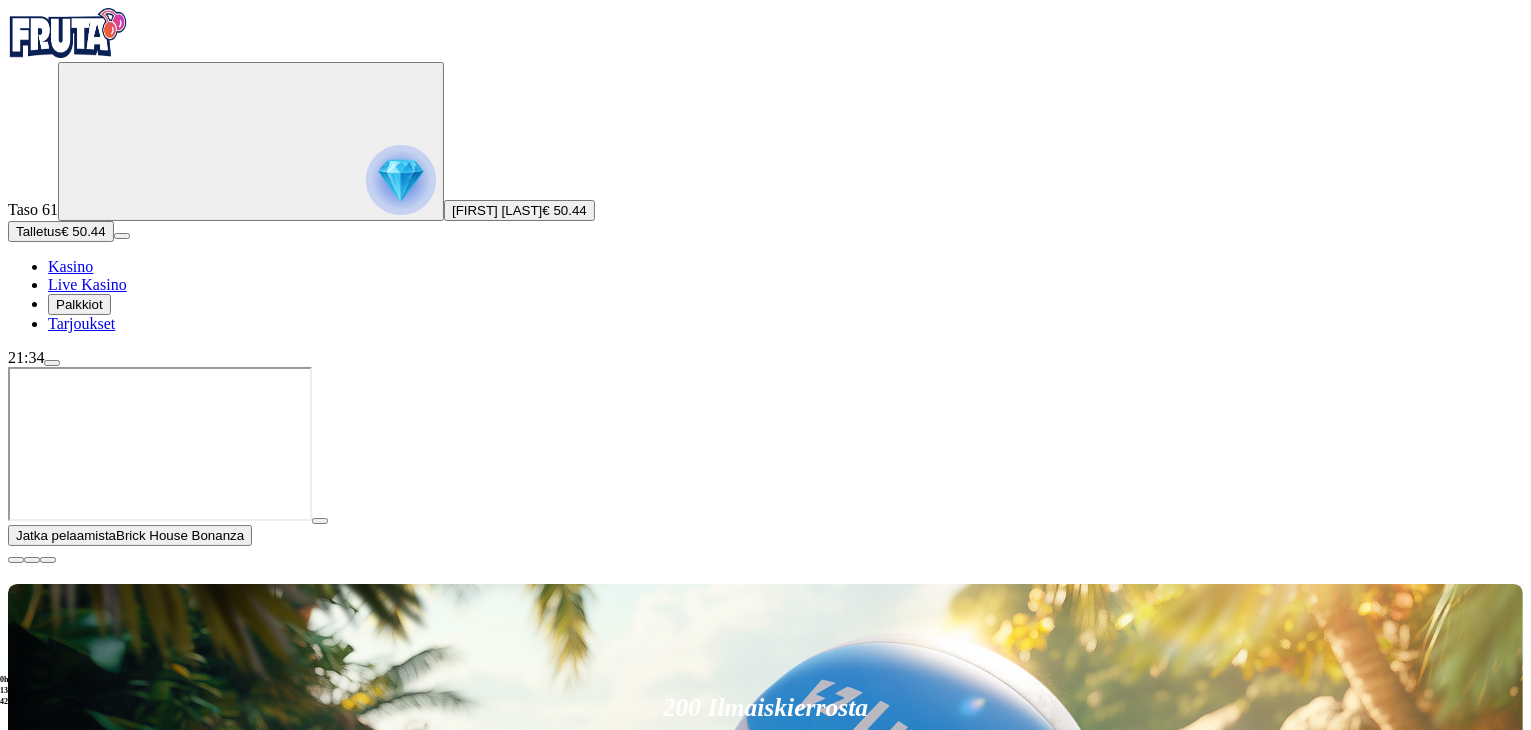 click on "***" at bounding box center (646, 869) 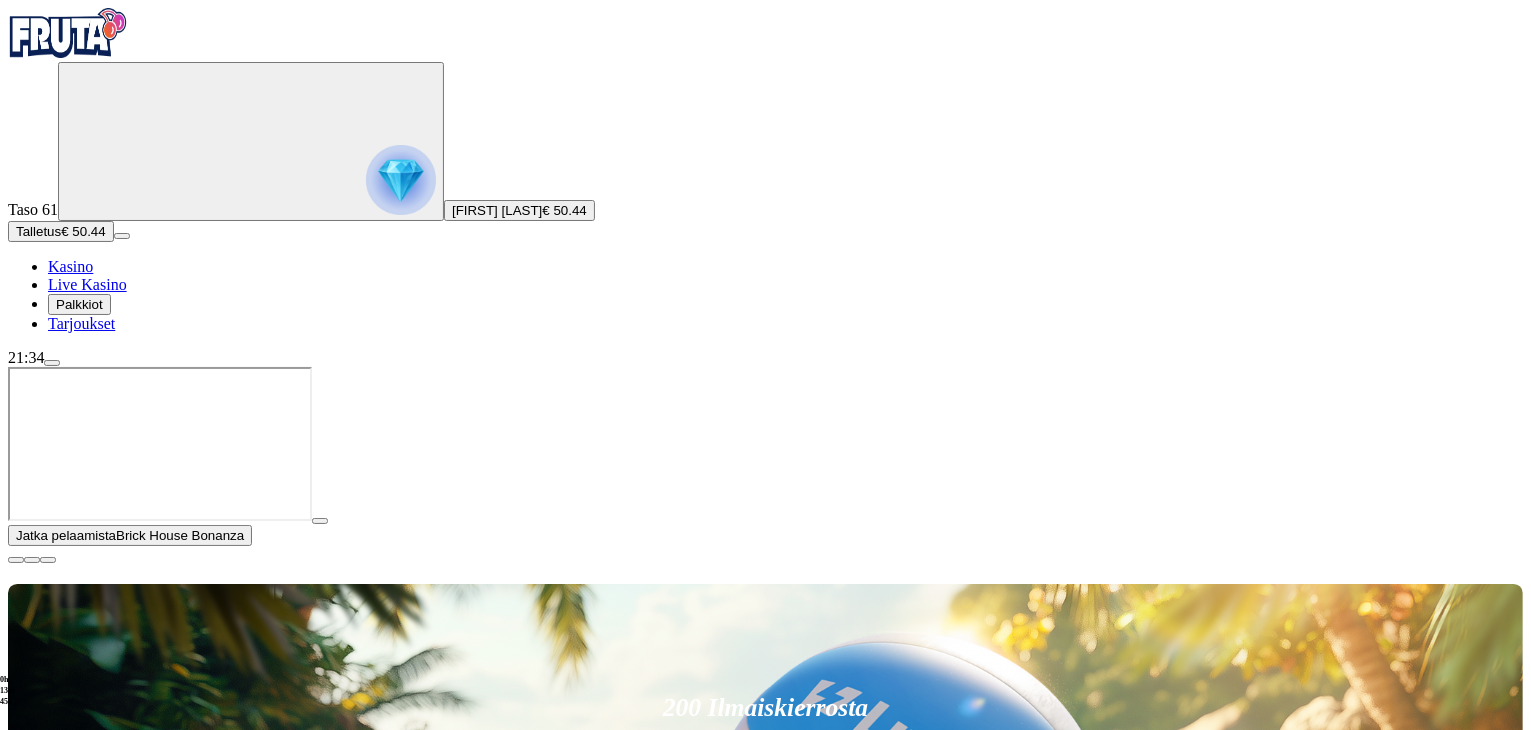 type on "**" 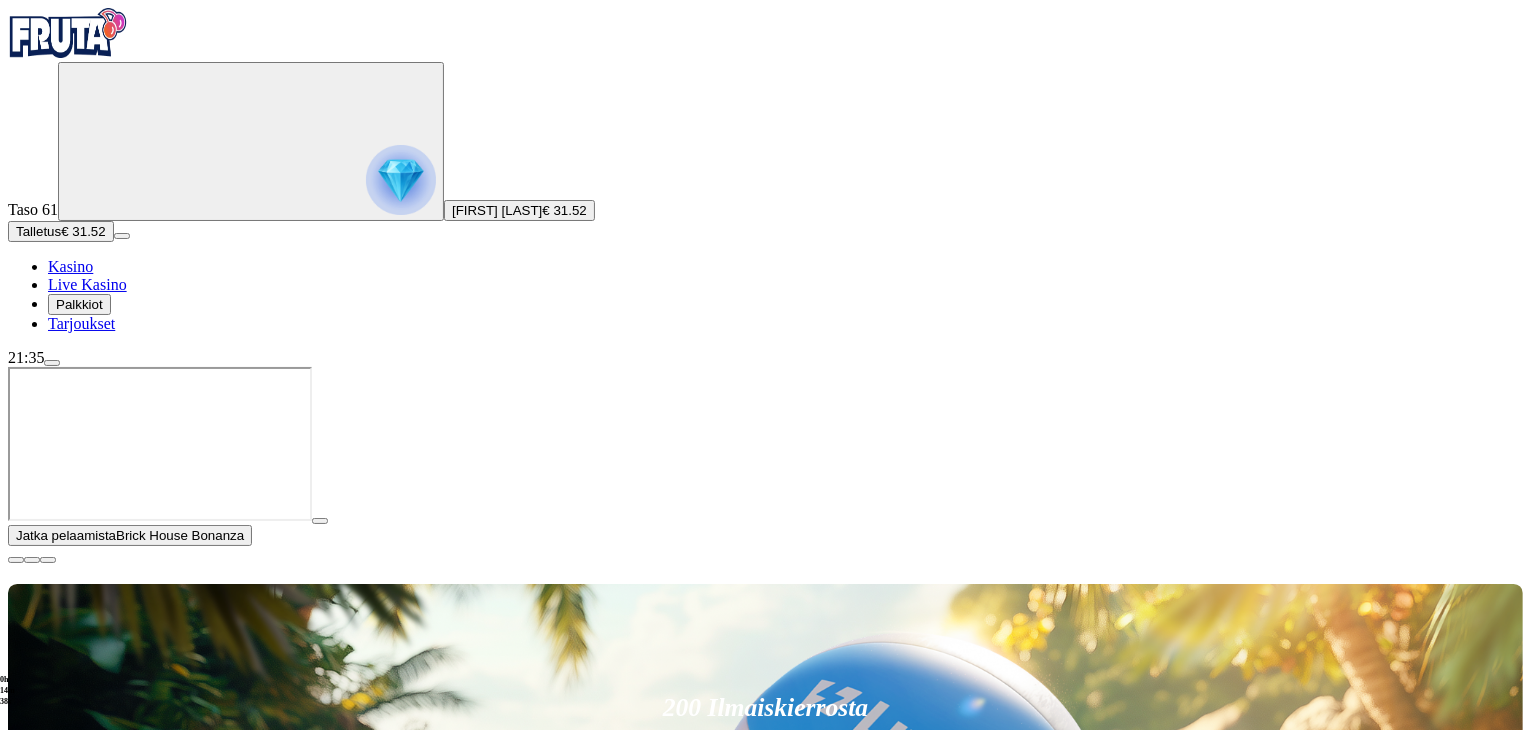 click at bounding box center [16, 560] 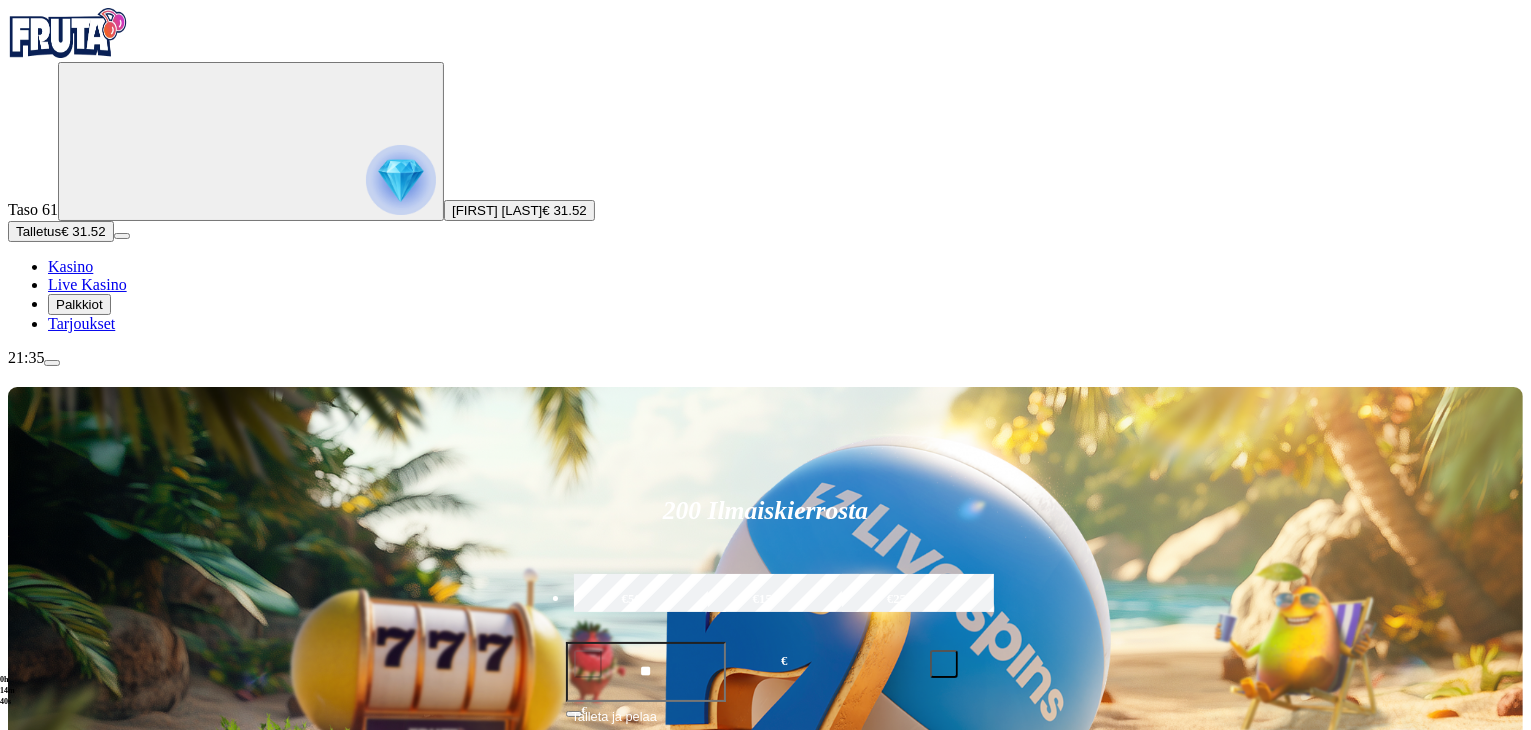click on "Pelaa nyt" at bounding box center [77, 1581] 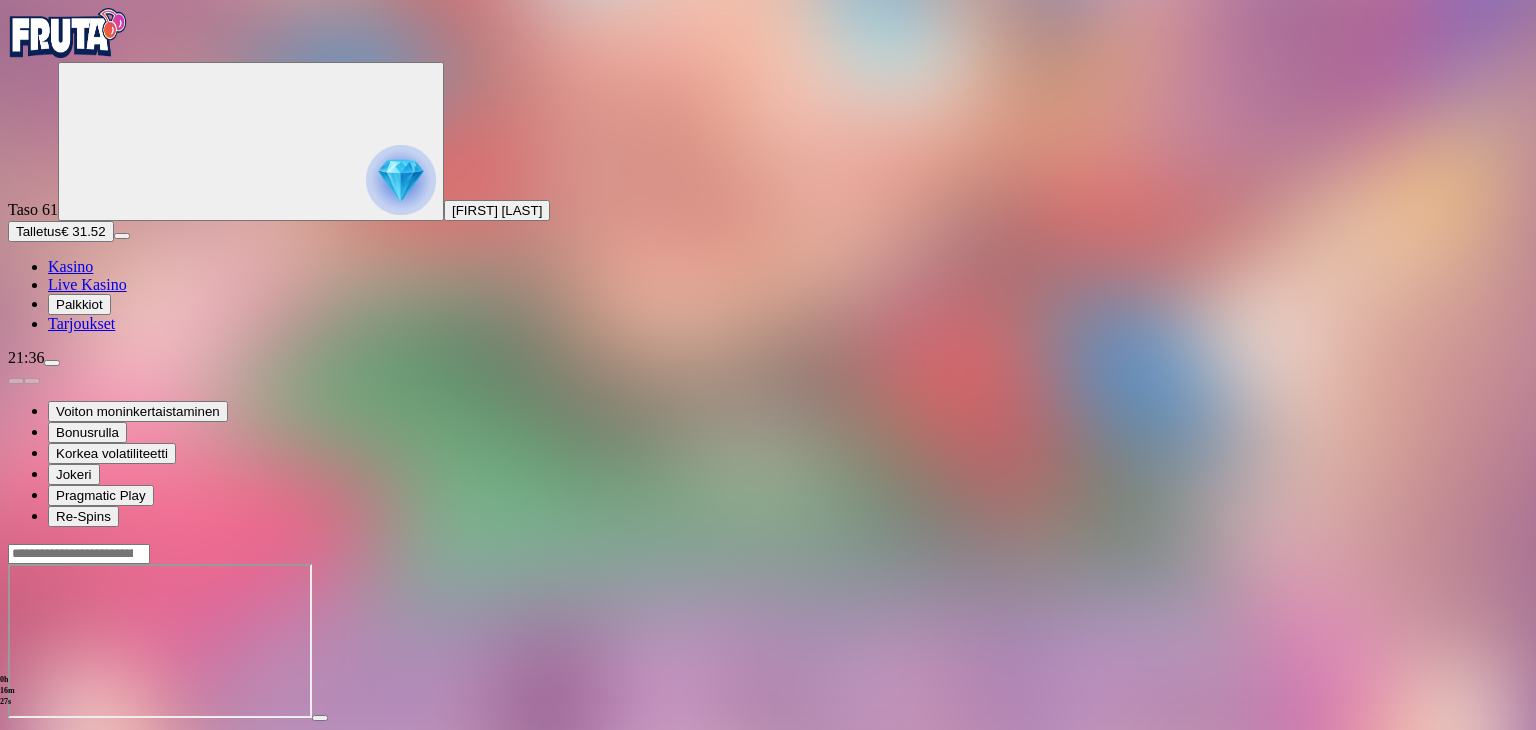 click on "Palkkiot" at bounding box center (79, 304) 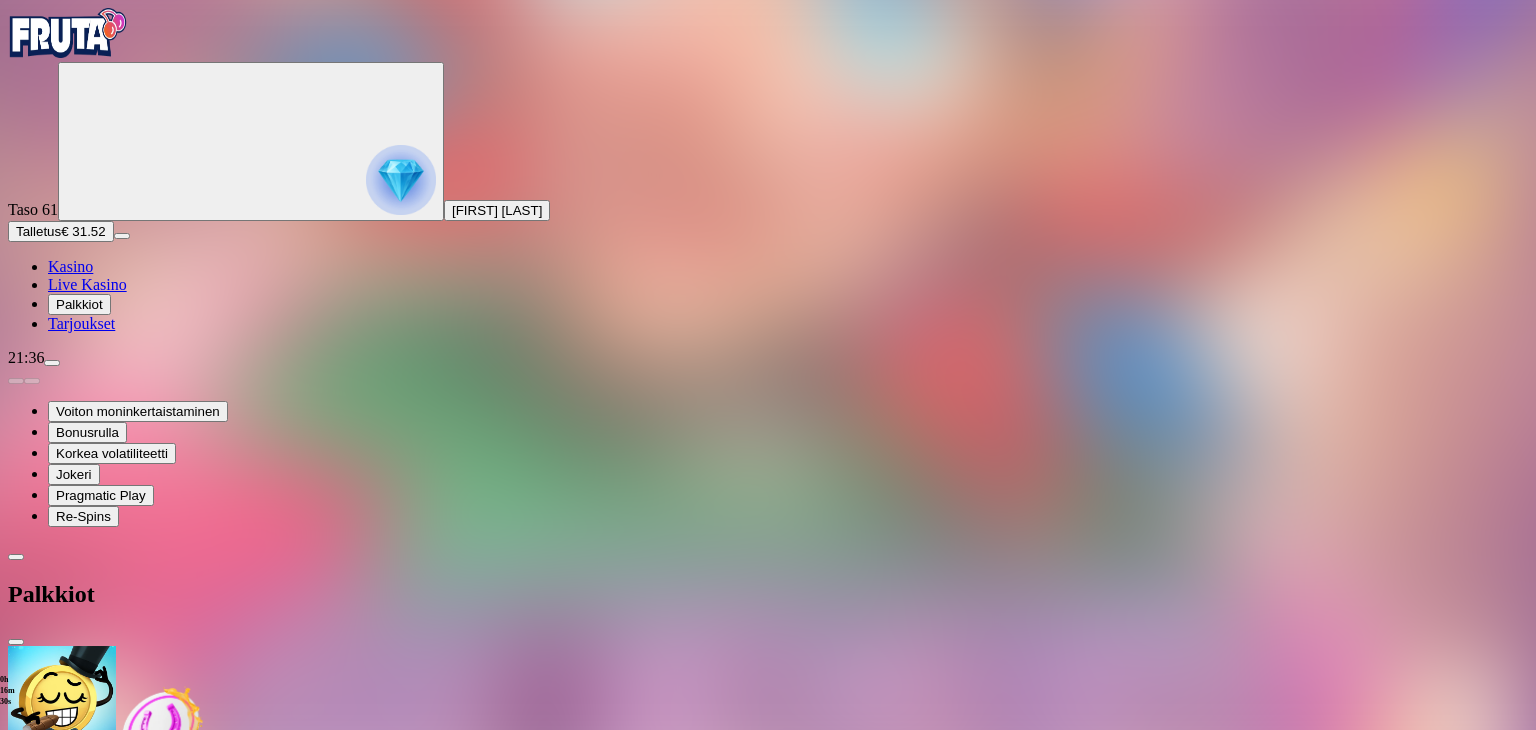 click at bounding box center [88, 885] 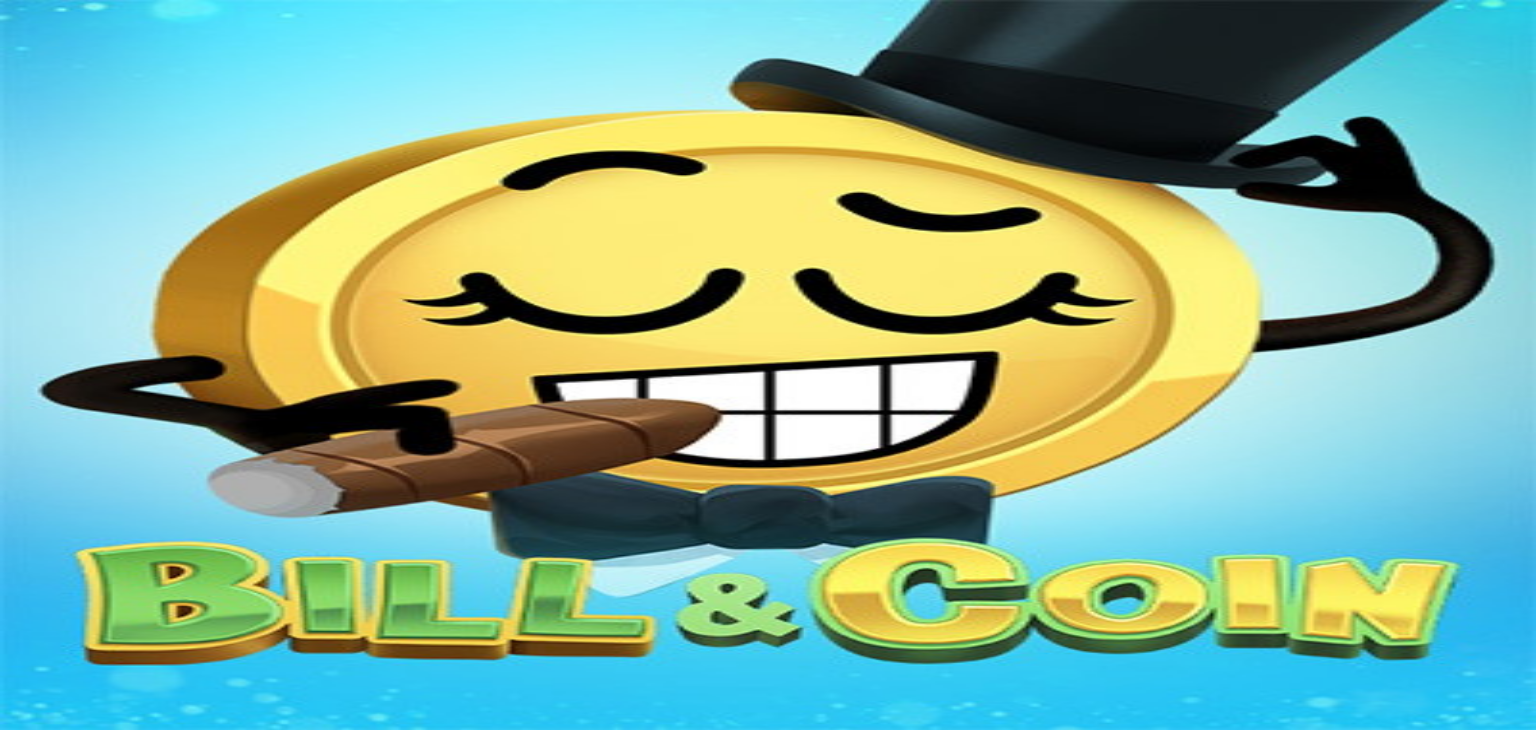 scroll, scrollTop: 0, scrollLeft: 0, axis: both 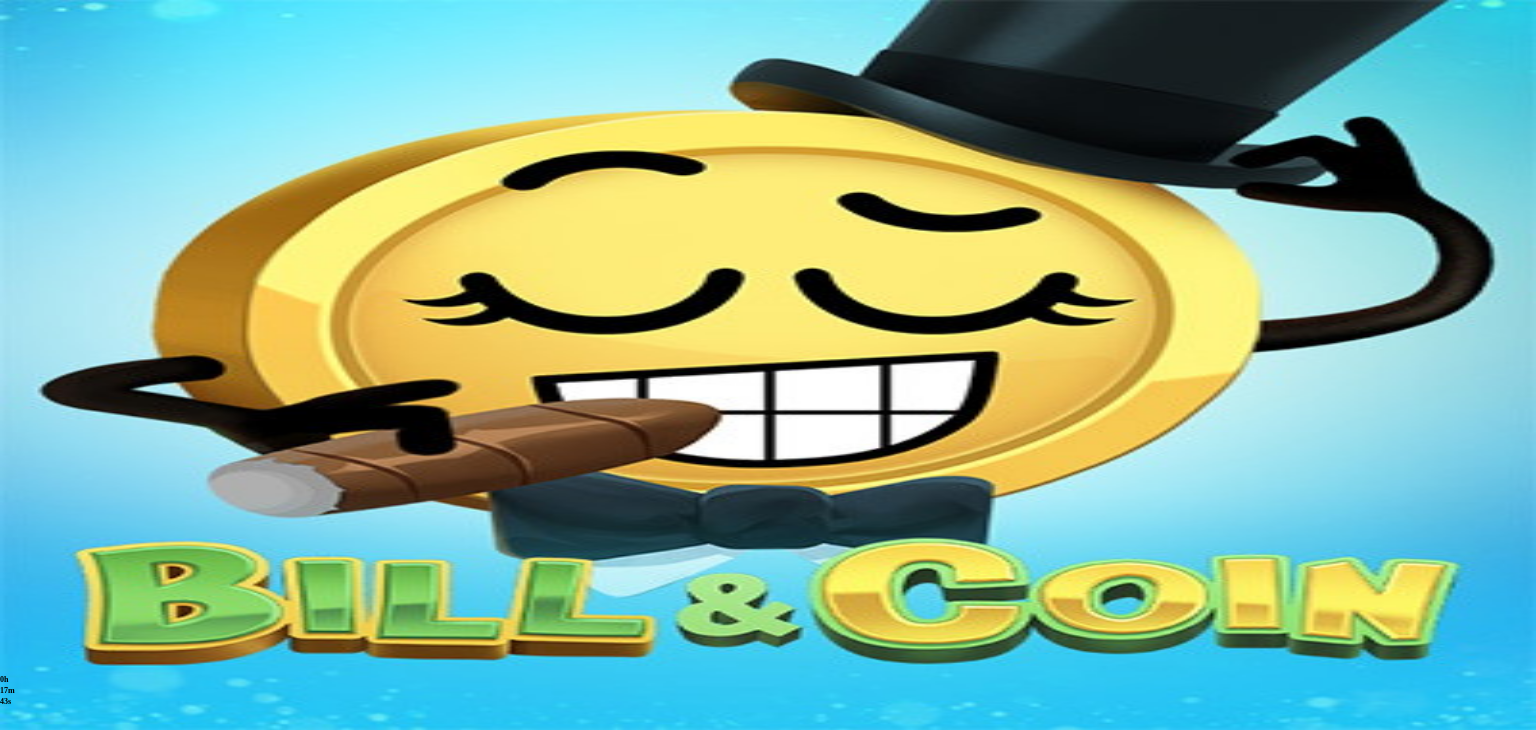 click on "Palkkiot" at bounding box center [79, 304] 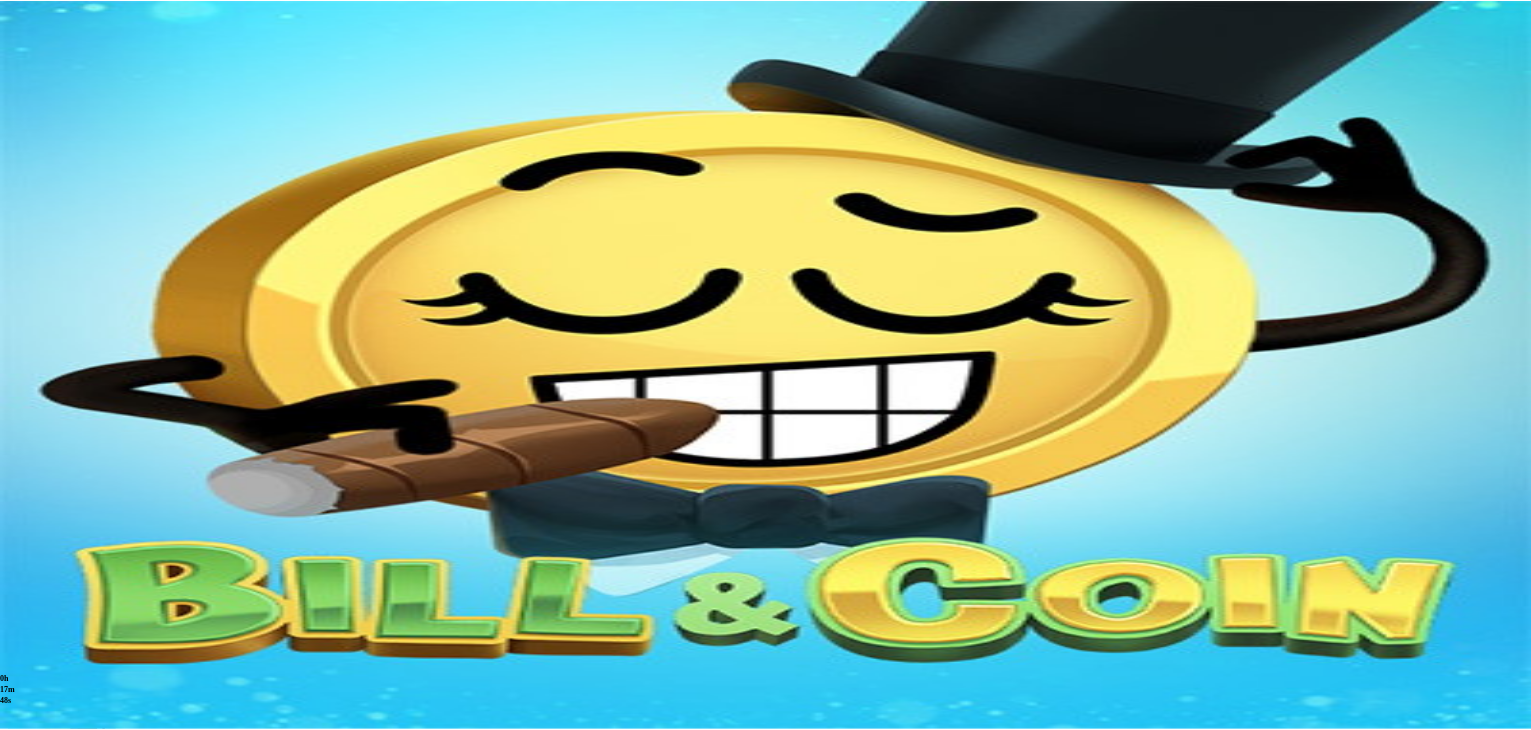 scroll, scrollTop: 152, scrollLeft: 0, axis: vertical 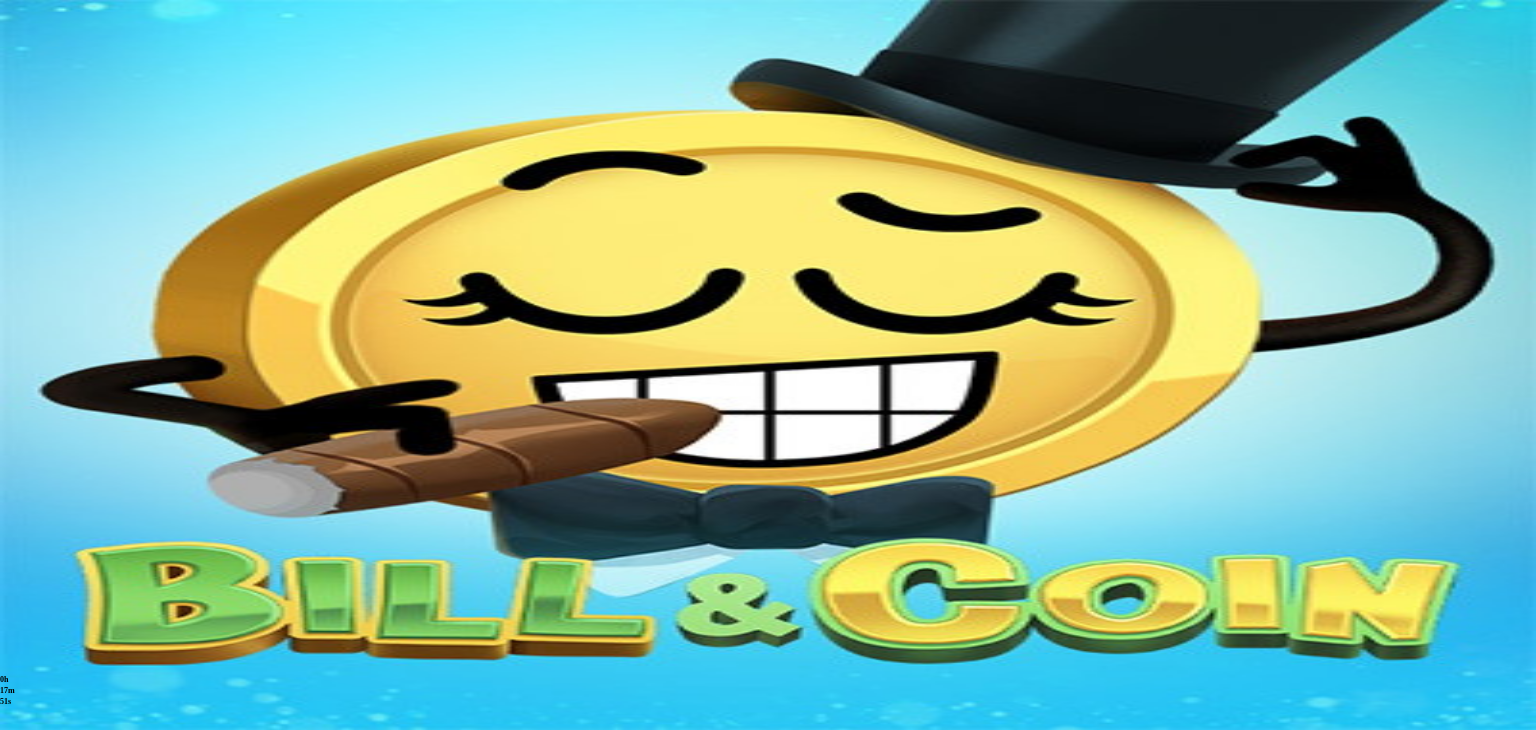 click on "Kasino" at bounding box center [70, 266] 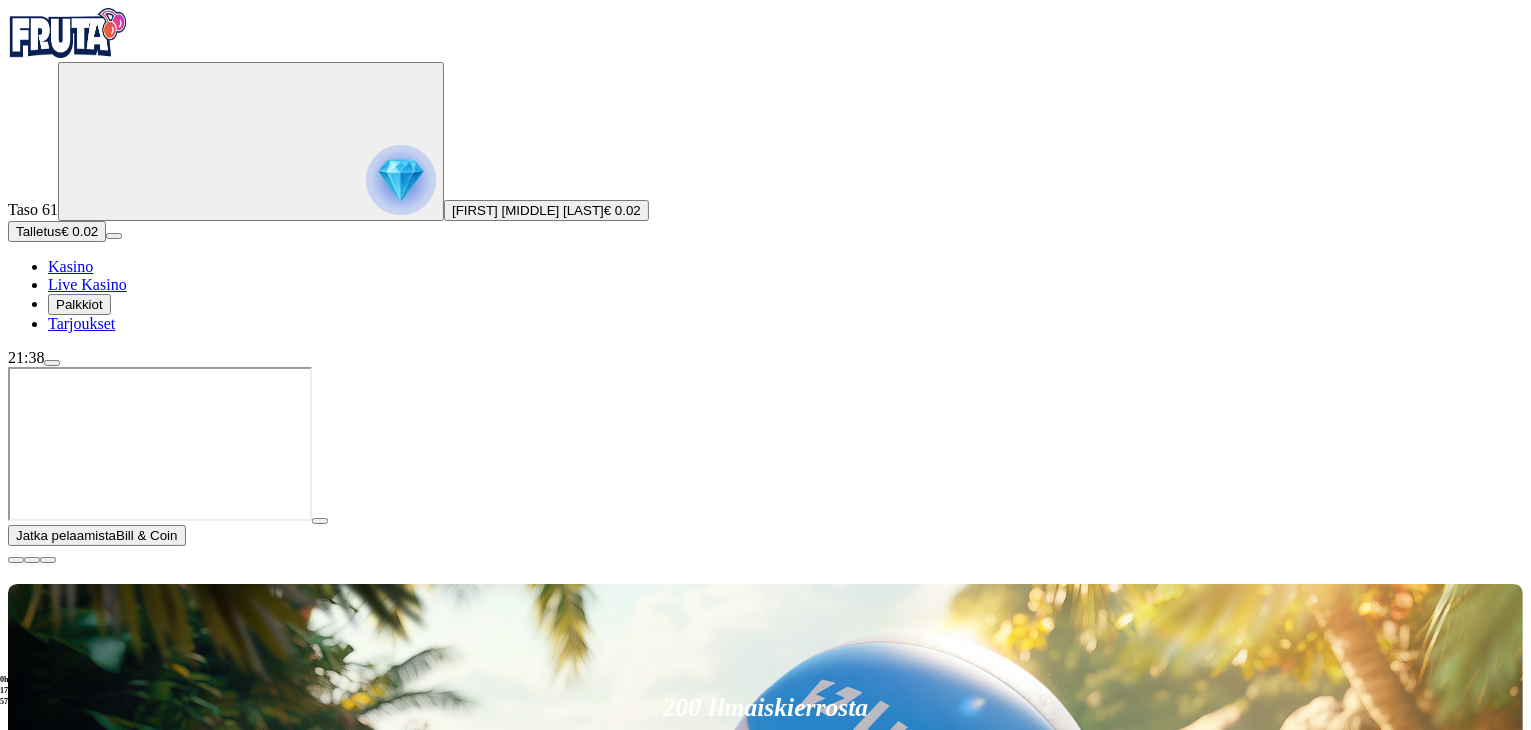 click at bounding box center [16, 560] 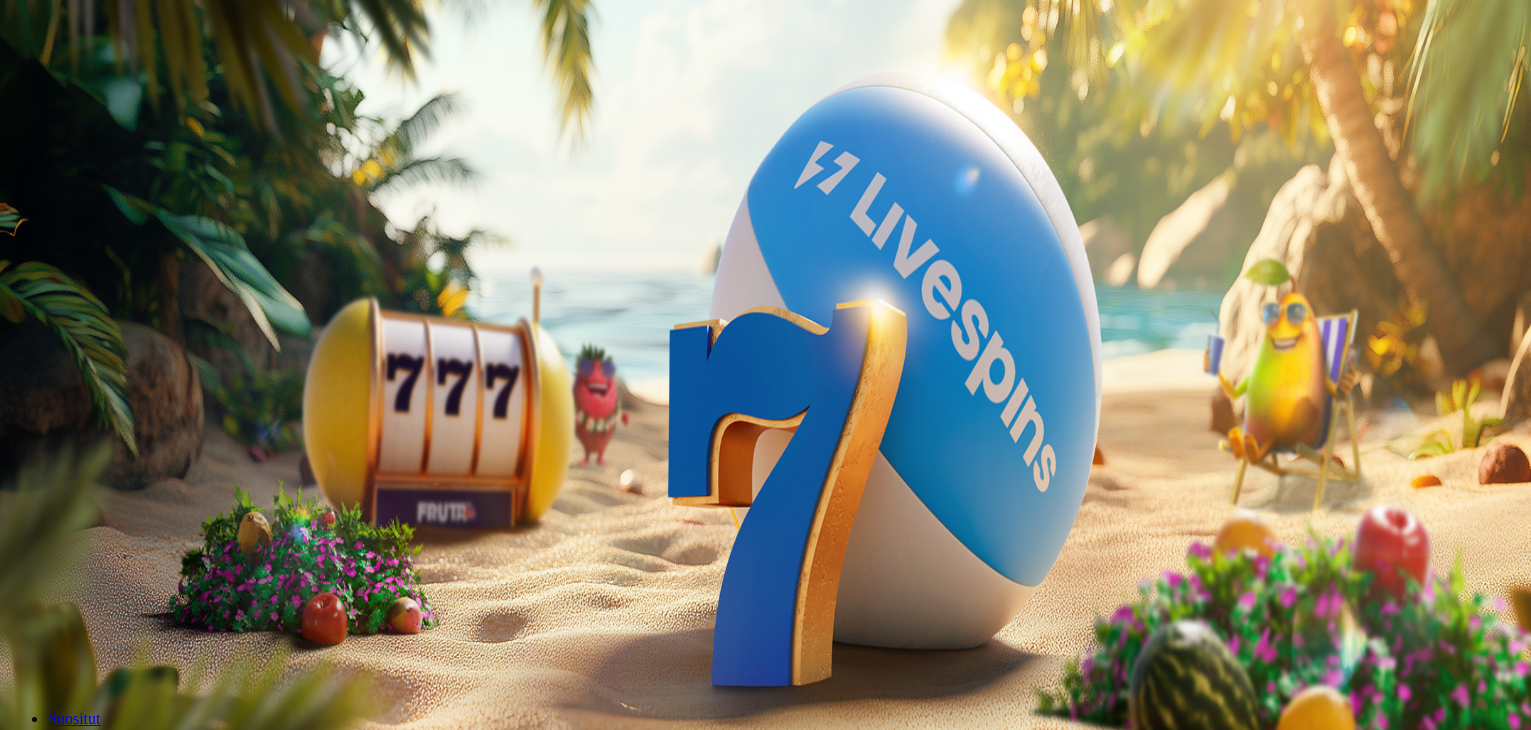scroll, scrollTop: 0, scrollLeft: 0, axis: both 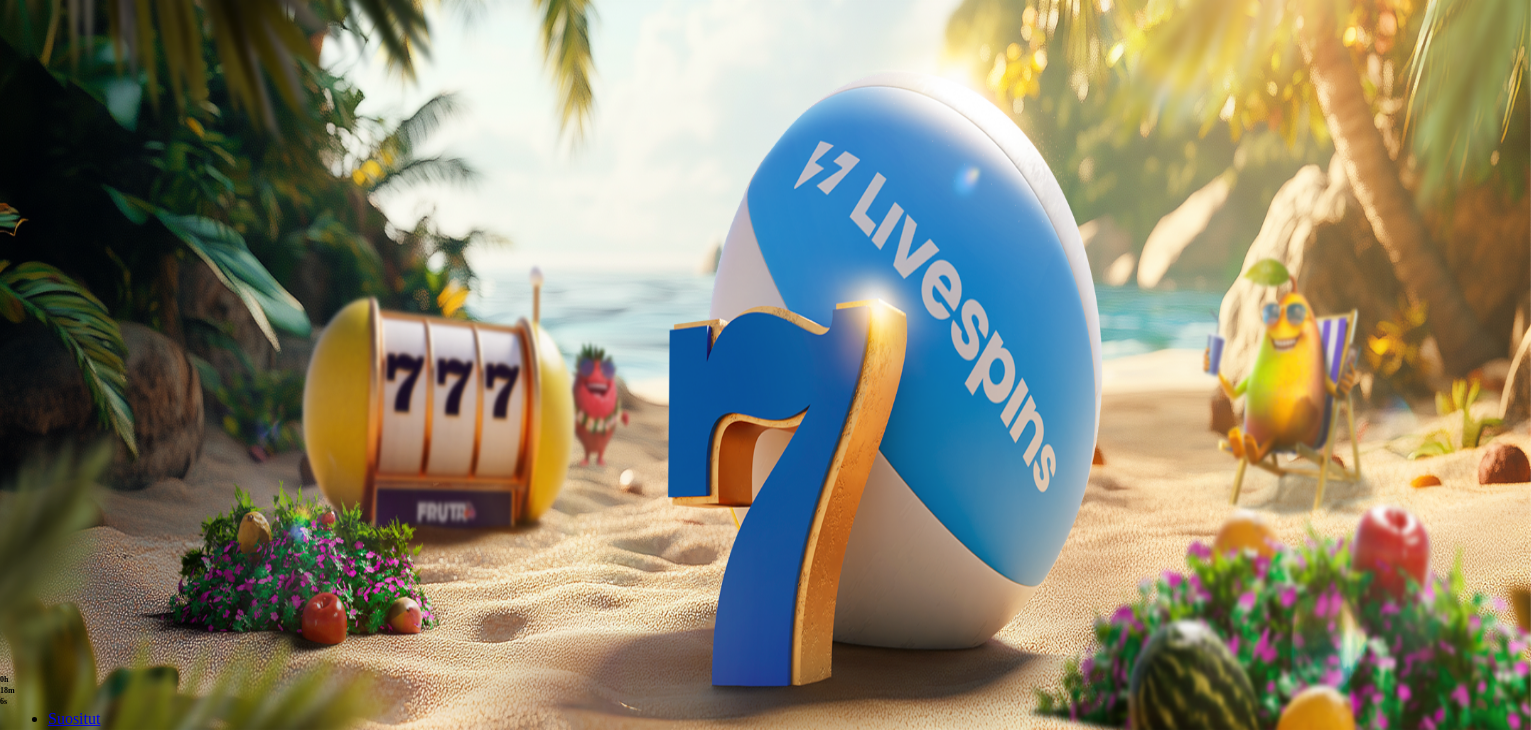 click at bounding box center [48, 1366] 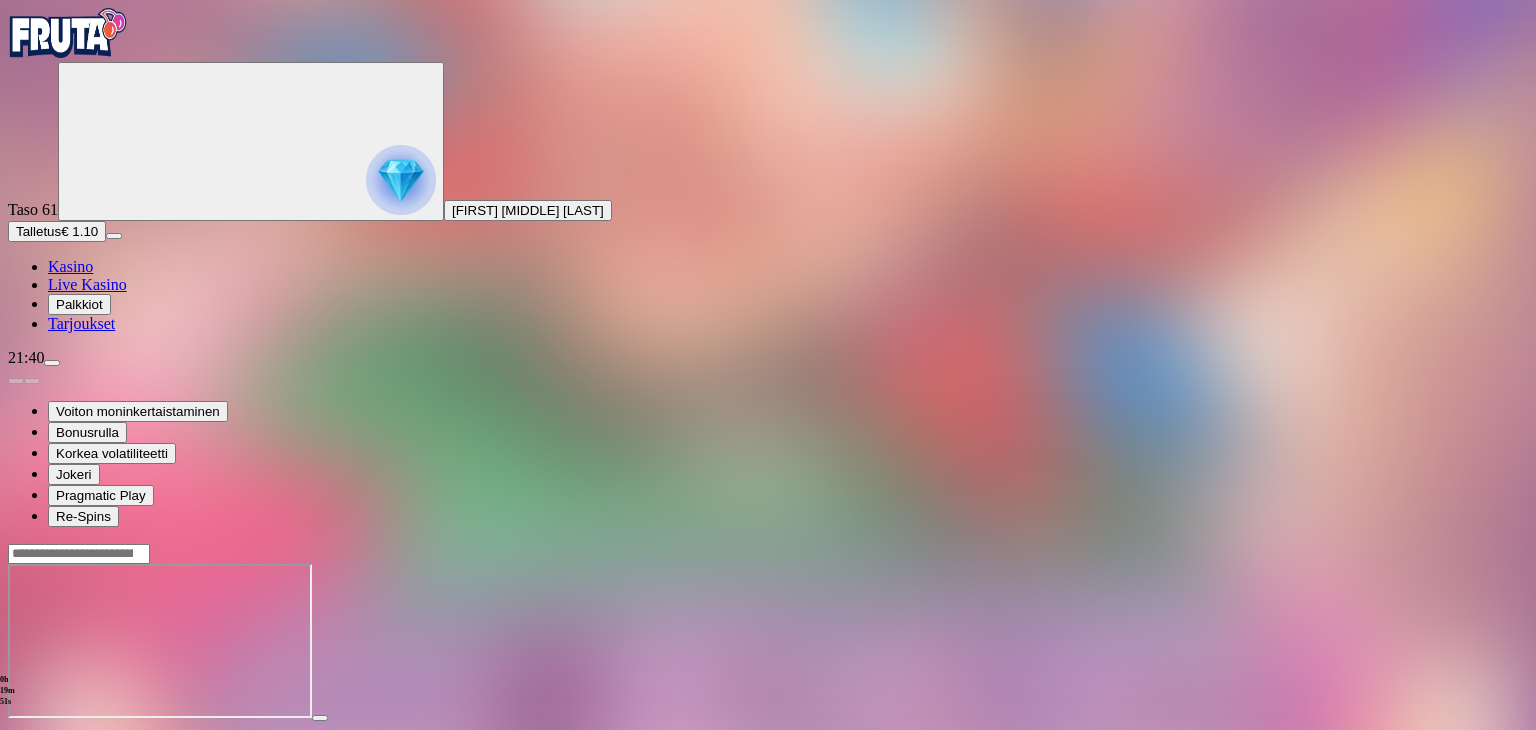 click on "Kasino" at bounding box center (70, 266) 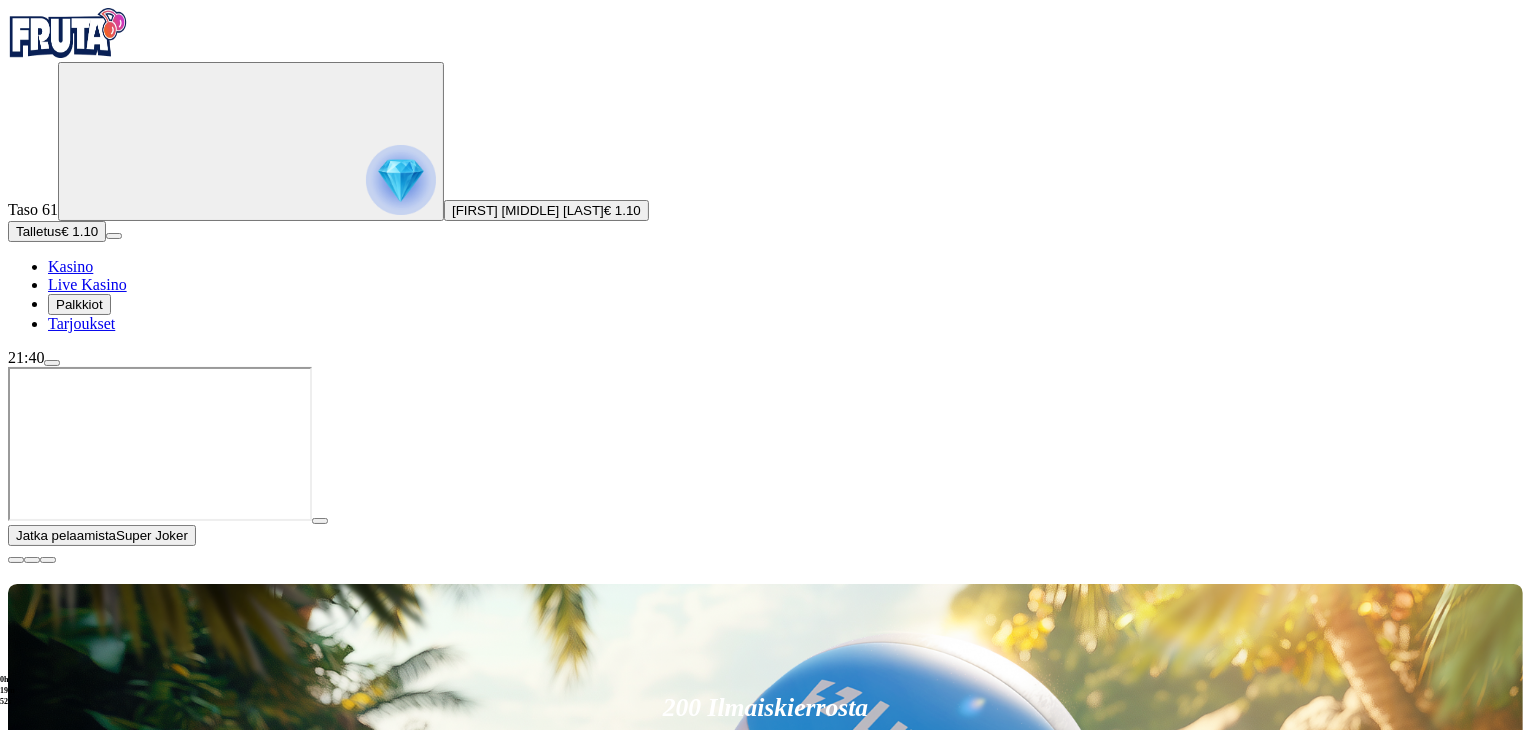 click on "Palkkiot" at bounding box center [79, 304] 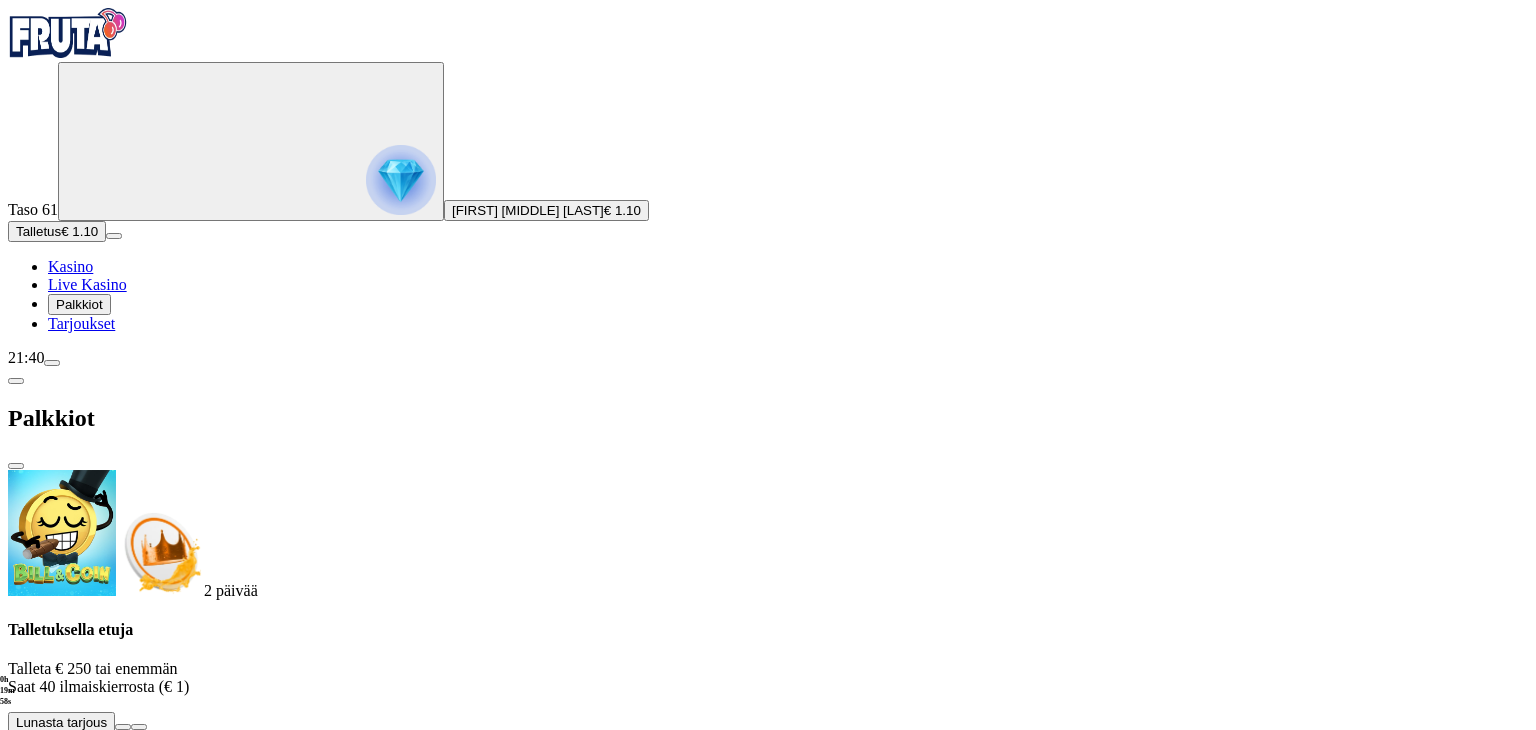 click at bounding box center [768, 1728] 